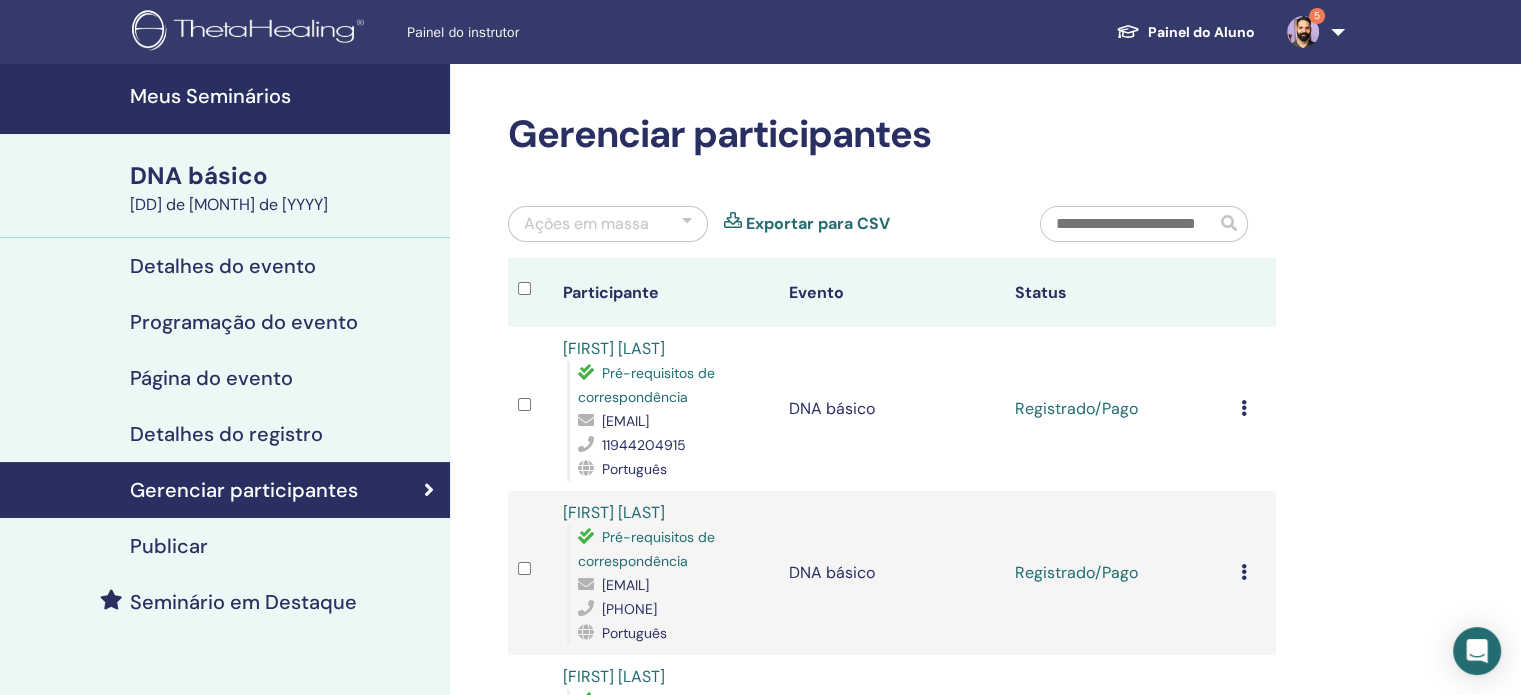 scroll, scrollTop: 194, scrollLeft: 0, axis: vertical 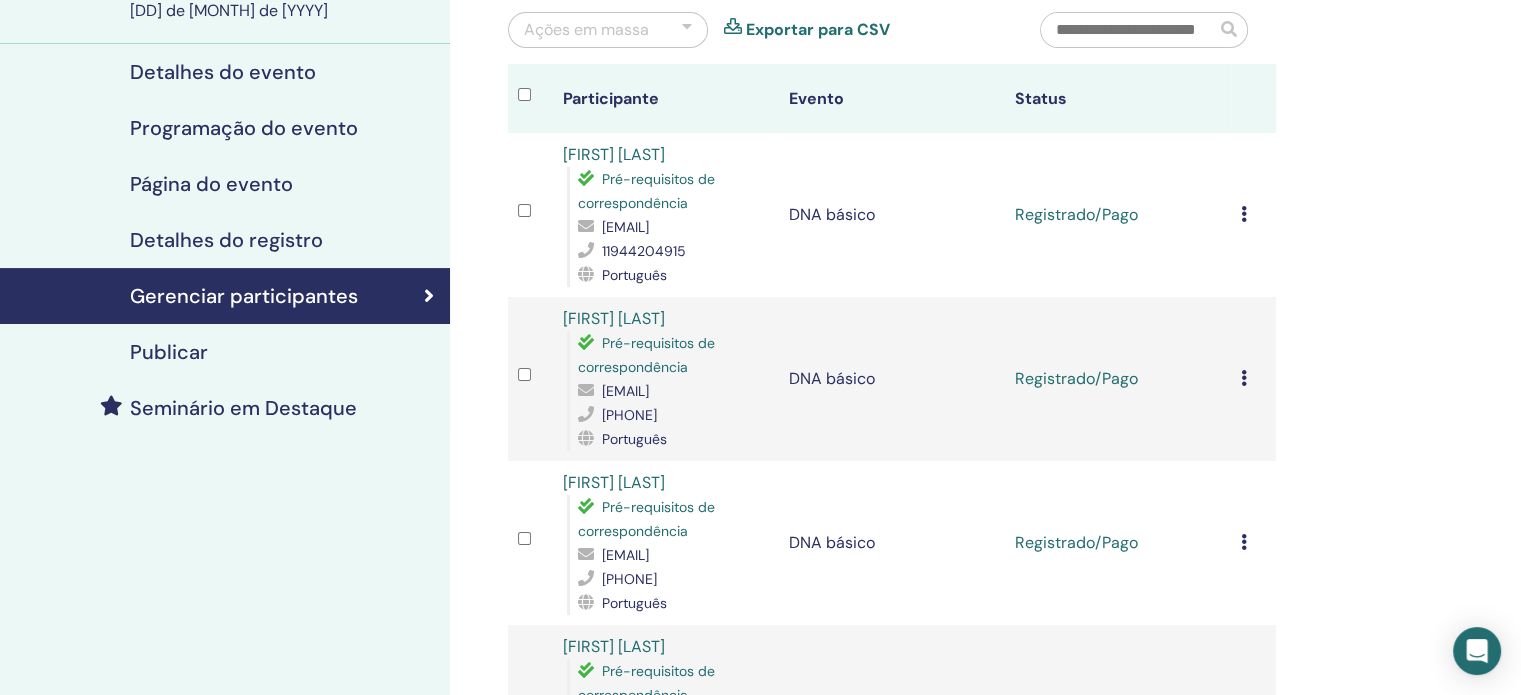 click at bounding box center (1244, 214) 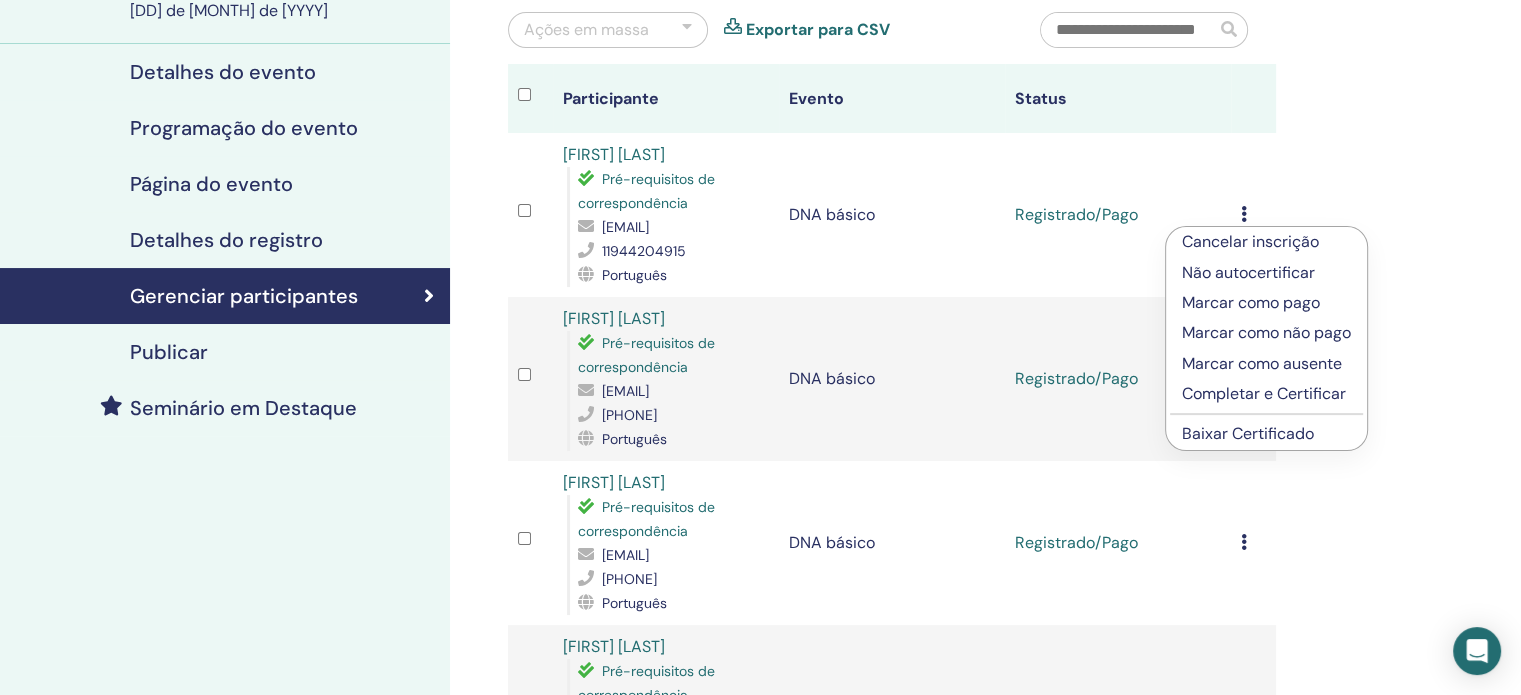 click on "Completar e Certificar" at bounding box center (1264, 393) 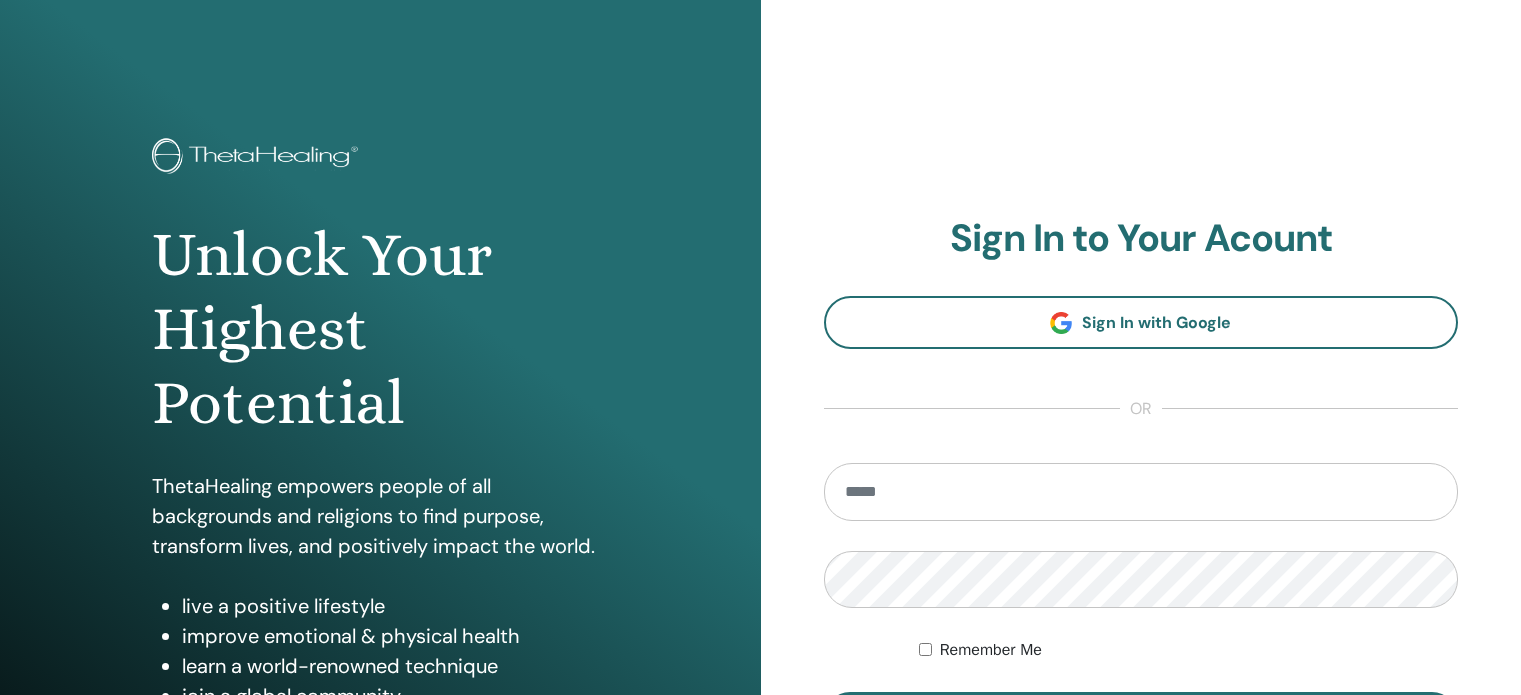scroll, scrollTop: 0, scrollLeft: 0, axis: both 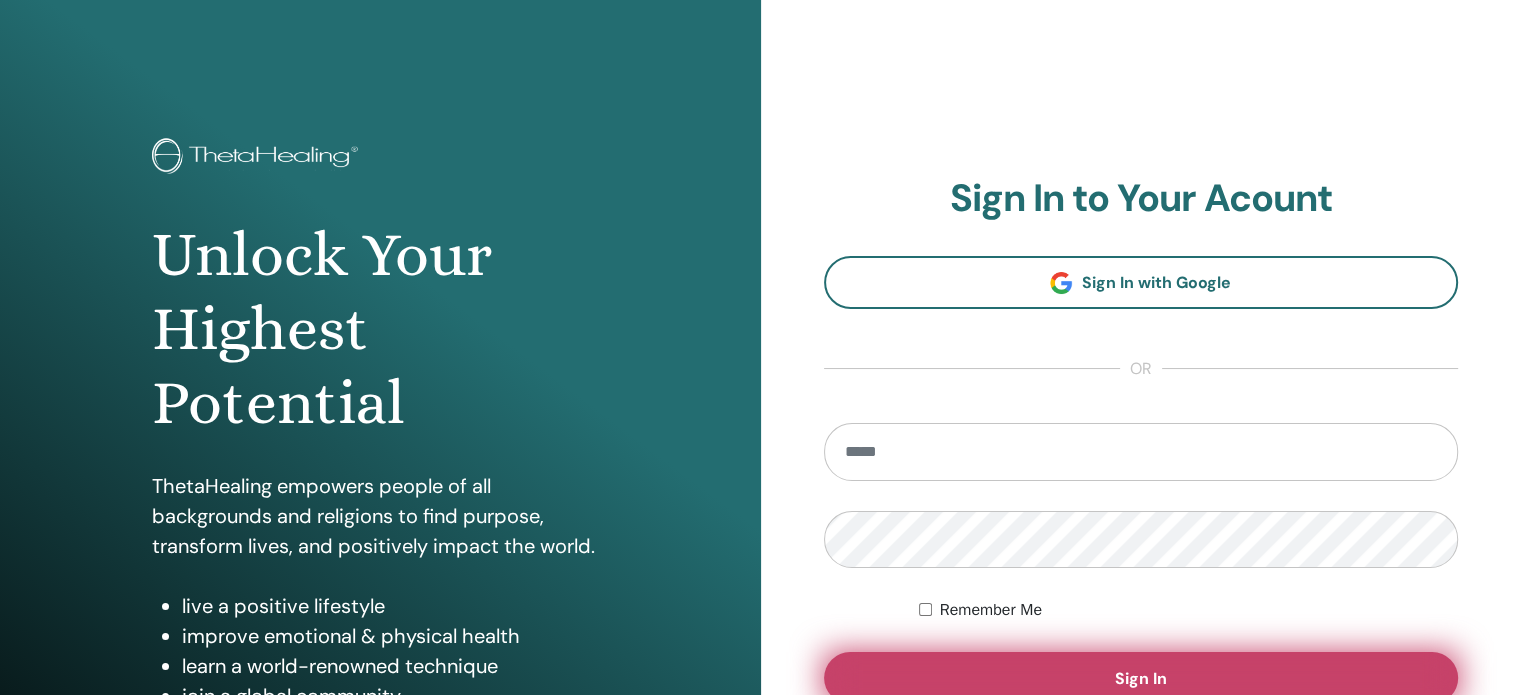 type on "**********" 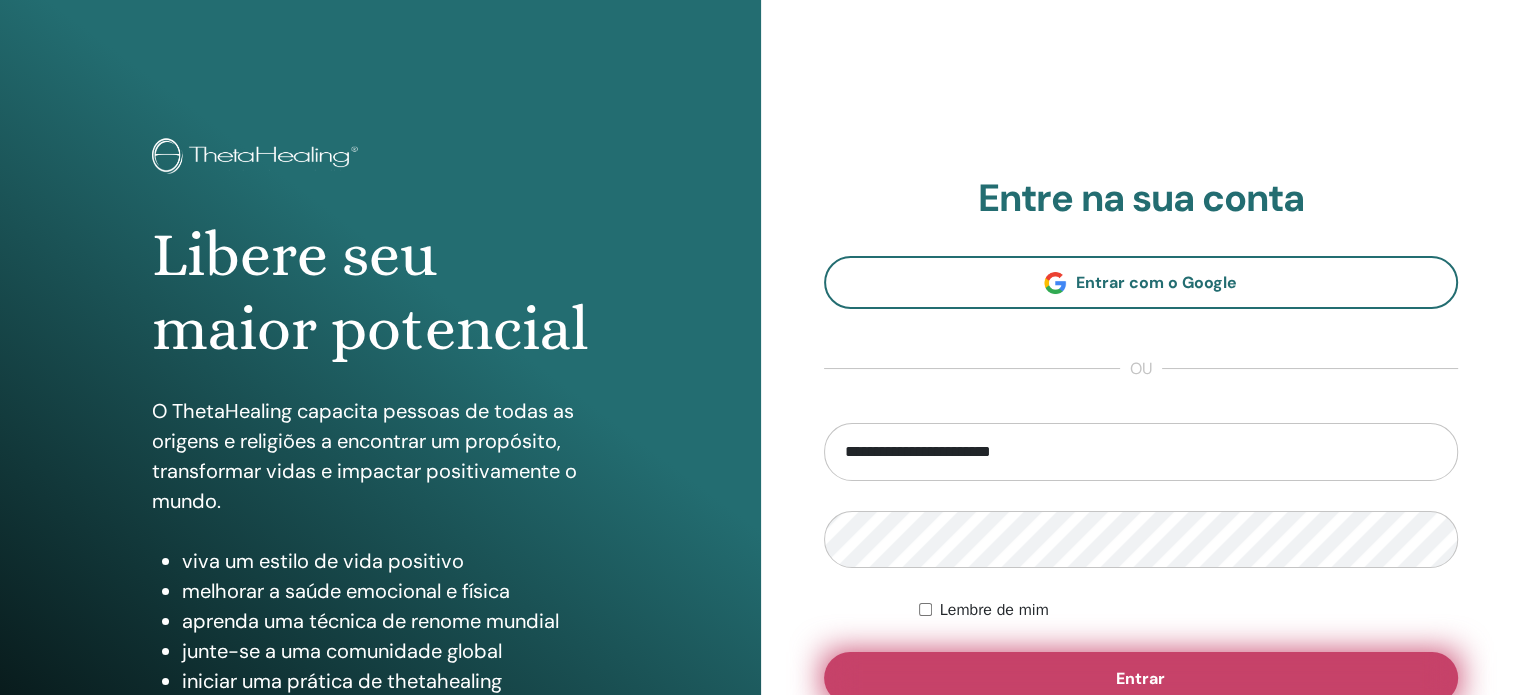 click on "Entrar" at bounding box center [1140, 678] 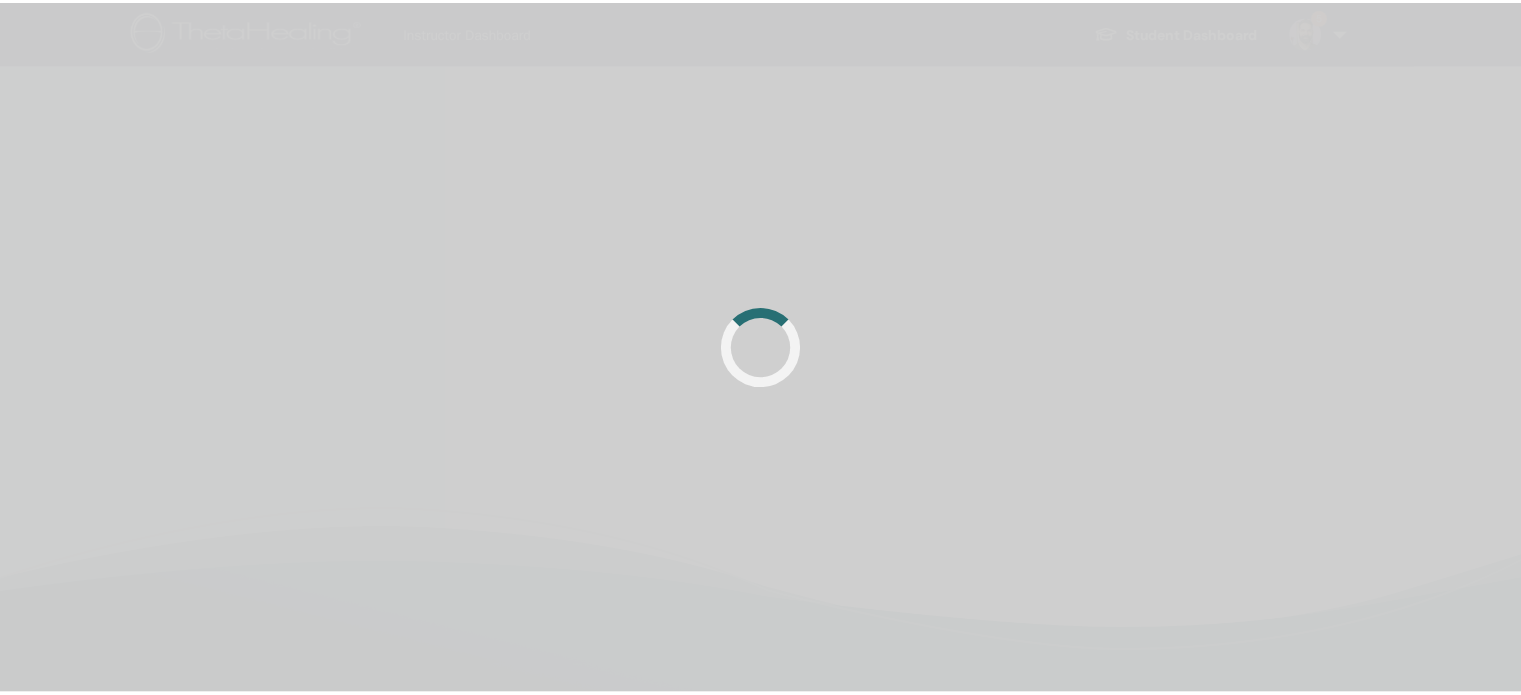 scroll, scrollTop: 0, scrollLeft: 0, axis: both 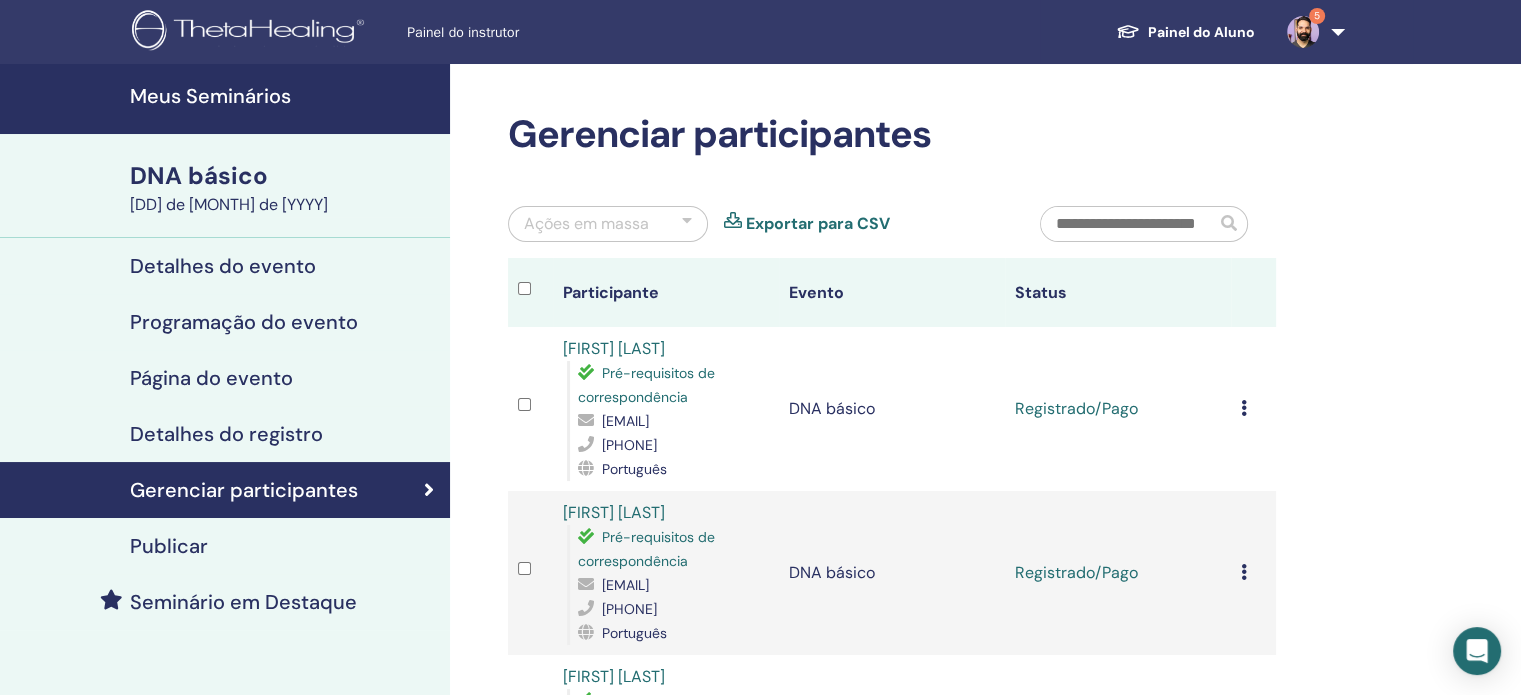 click at bounding box center [1244, 408] 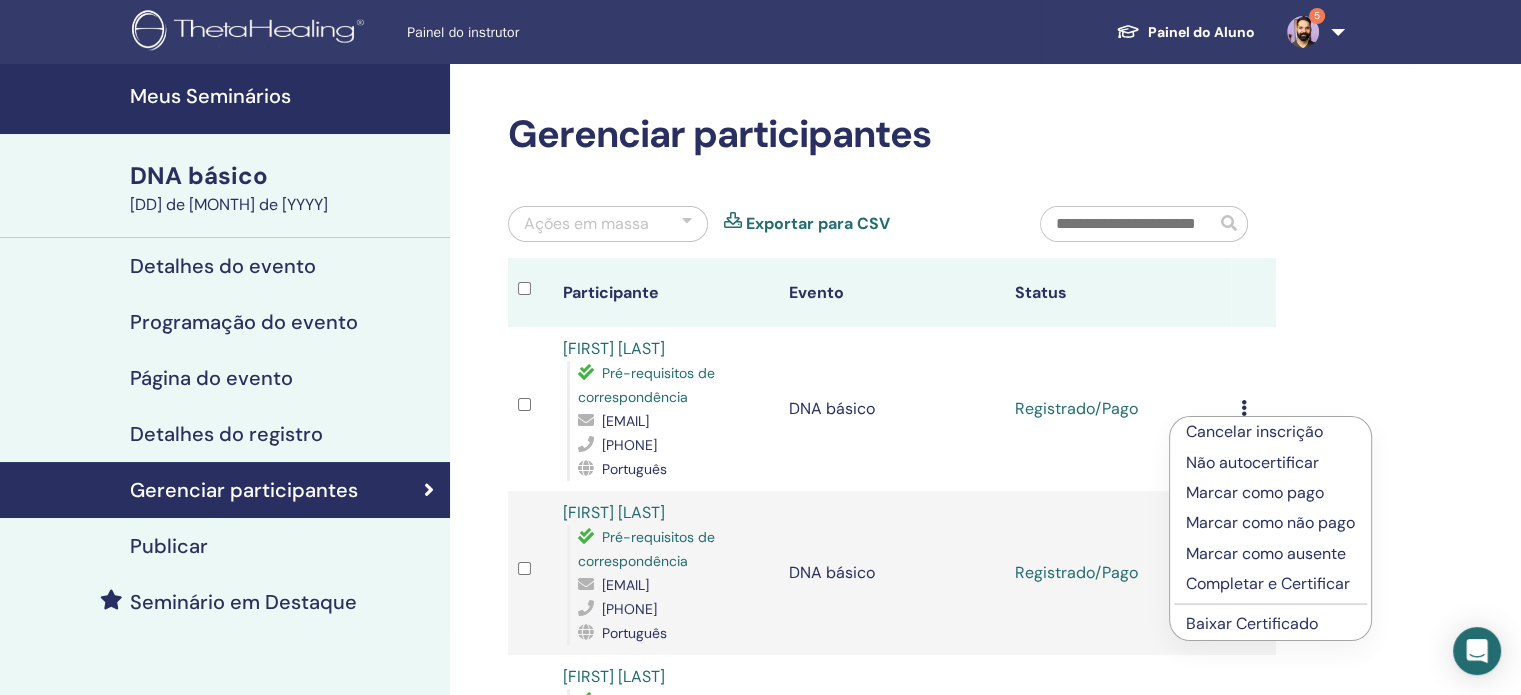 click on "Completar e Certificar" at bounding box center (1268, 583) 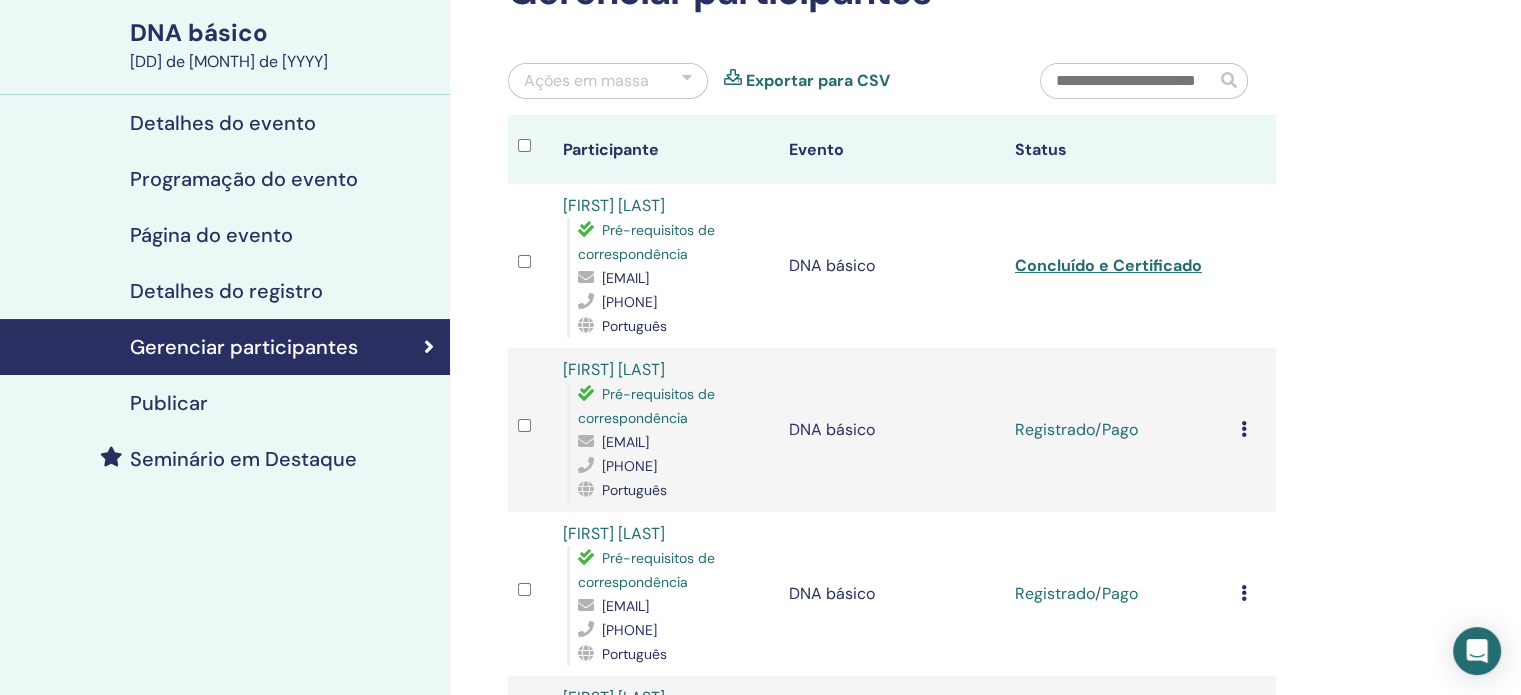 scroll, scrollTop: 148, scrollLeft: 0, axis: vertical 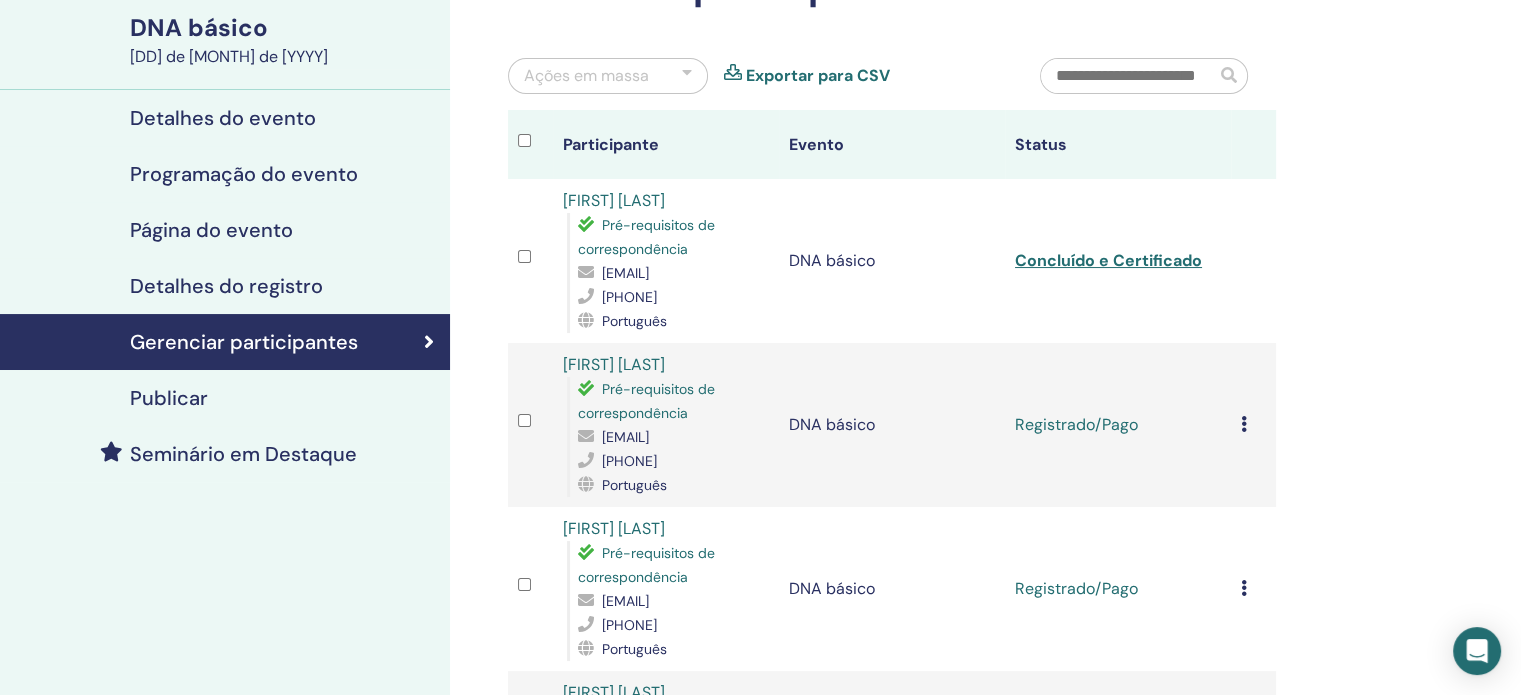 click at bounding box center [1244, 424] 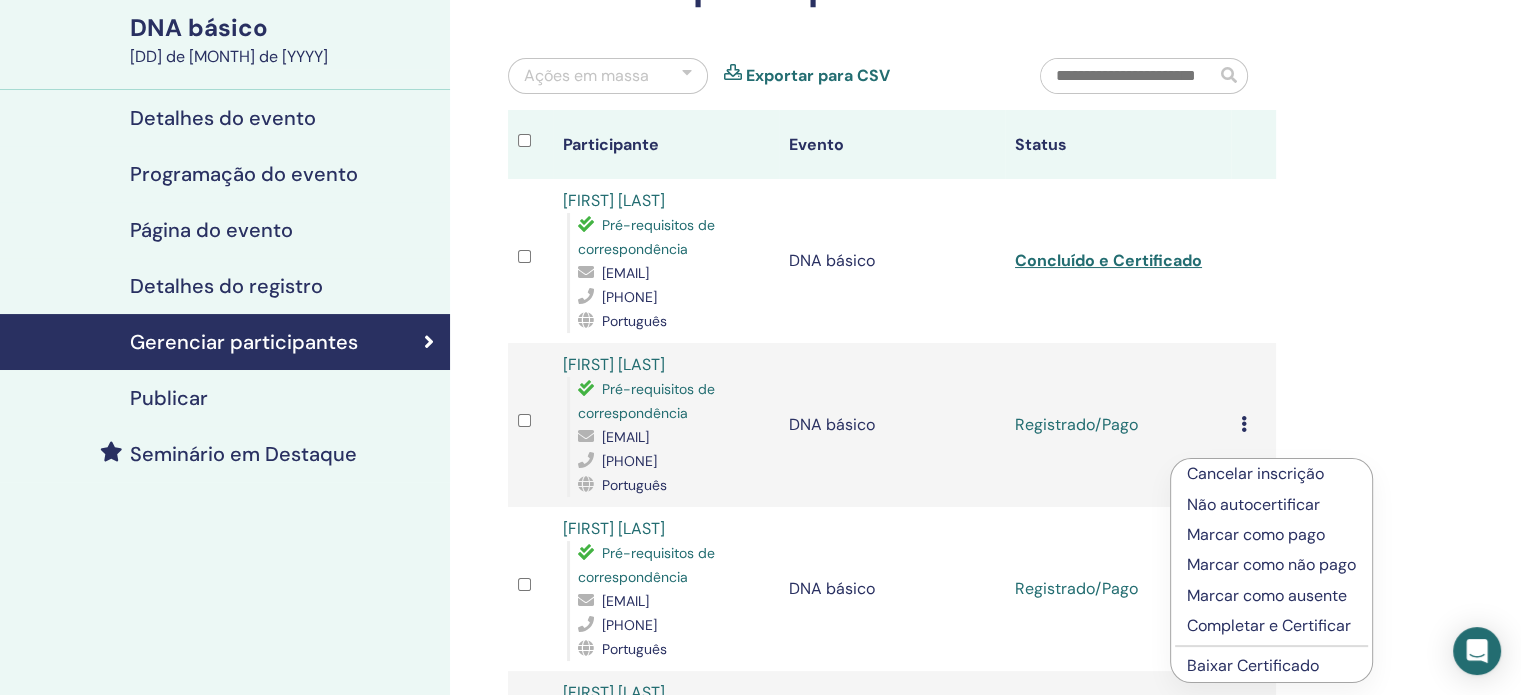 click on "Completar e Certificar" at bounding box center [1269, 625] 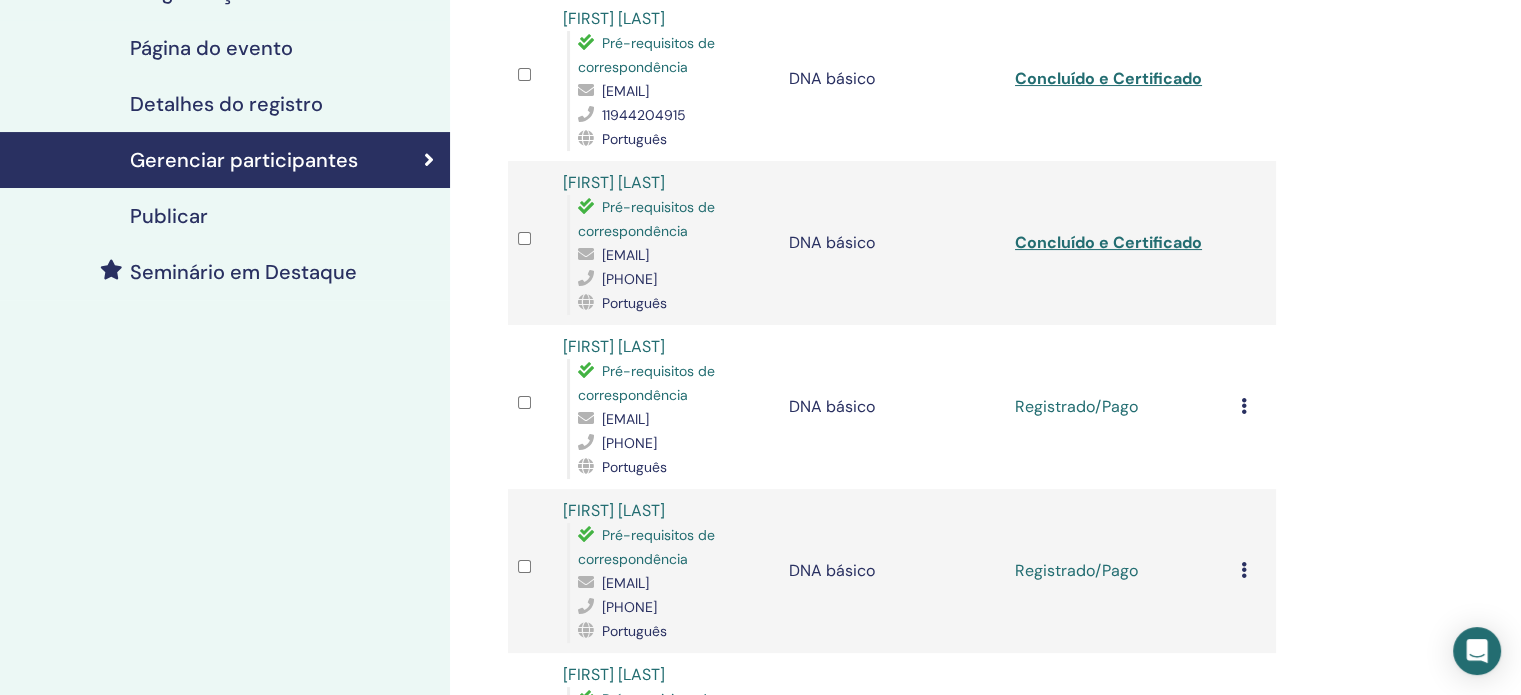 scroll, scrollTop: 348, scrollLeft: 0, axis: vertical 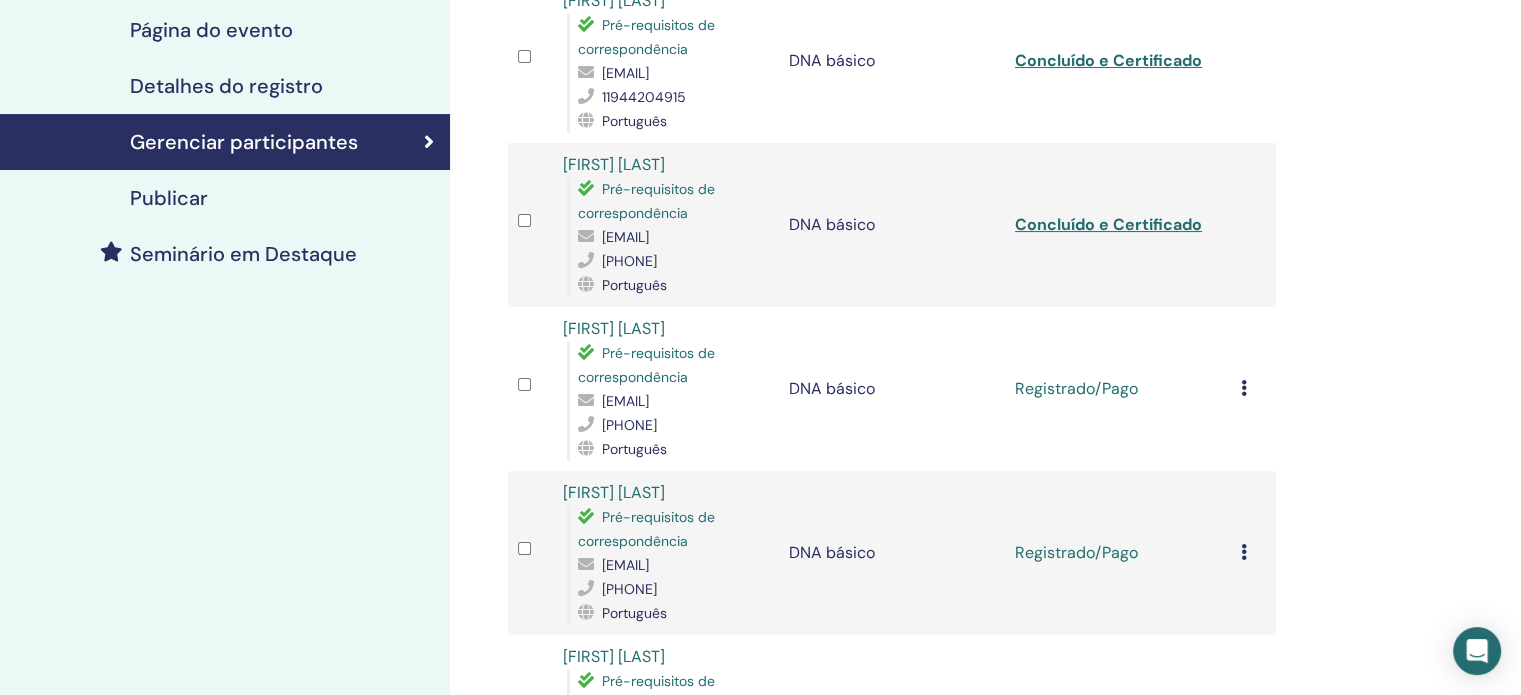 click at bounding box center (1244, 388) 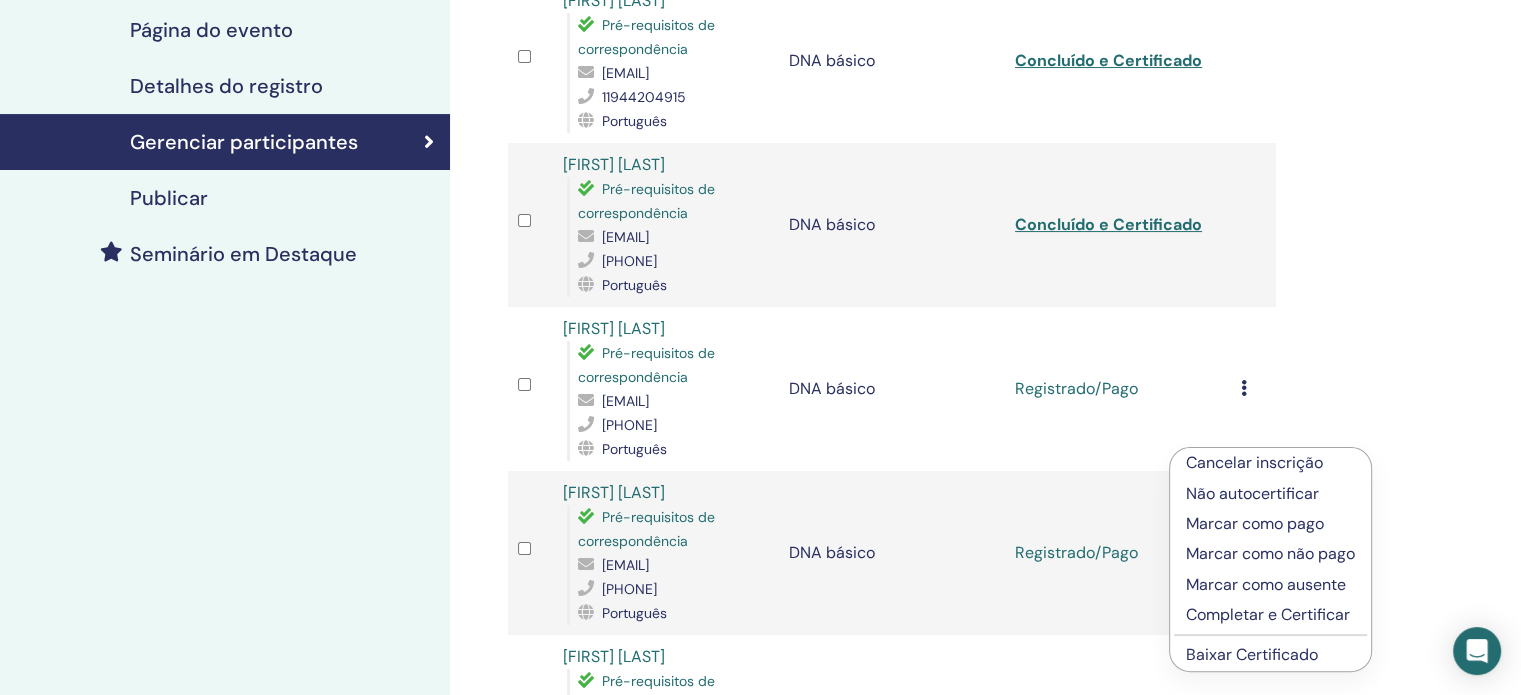 click on "Completar e Certificar" at bounding box center (1268, 614) 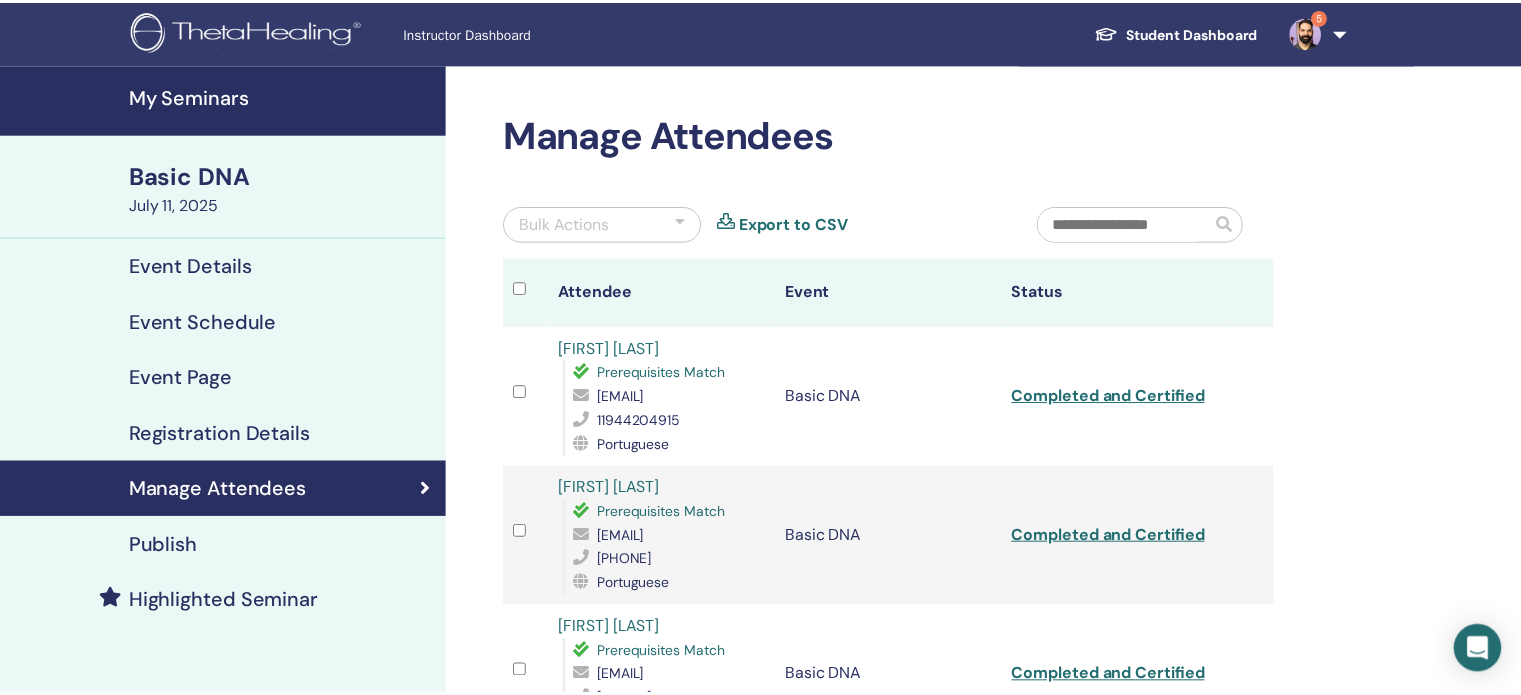 scroll, scrollTop: 348, scrollLeft: 0, axis: vertical 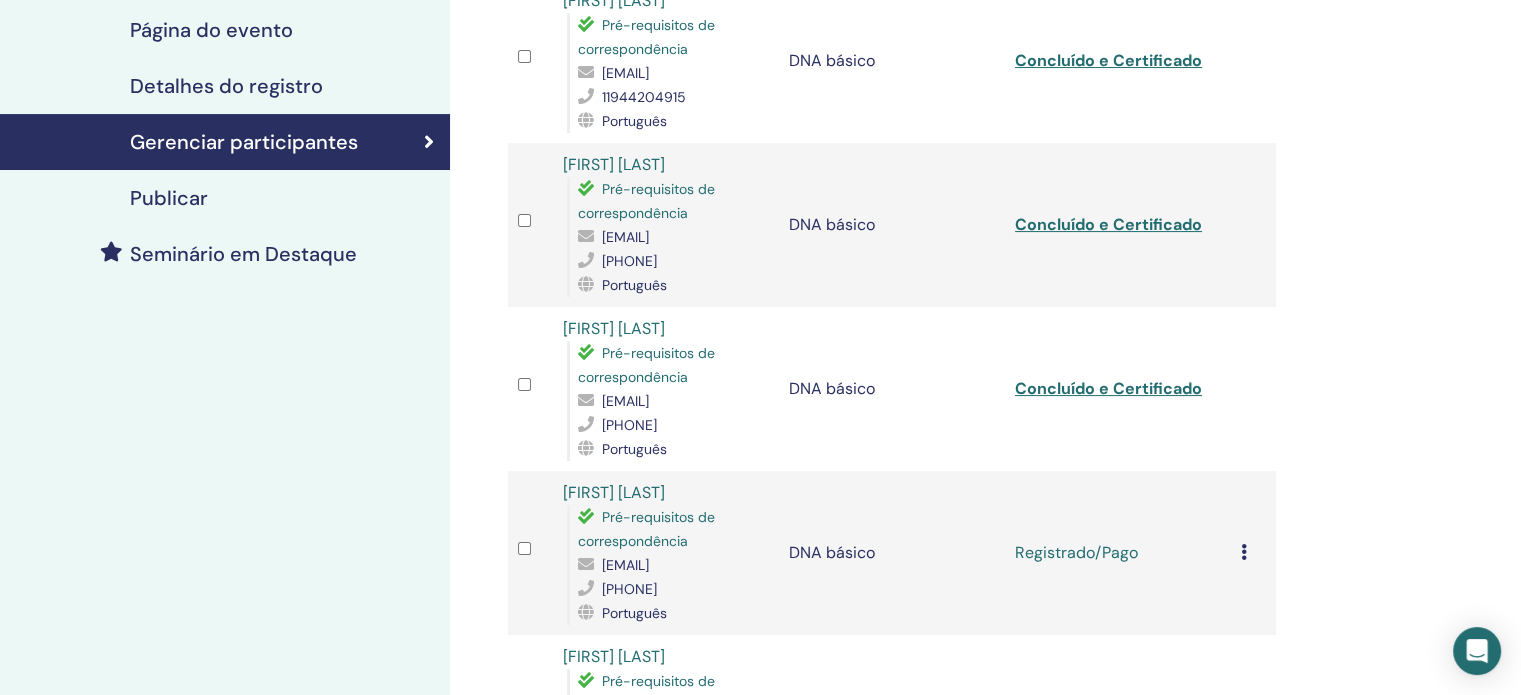click at bounding box center (1244, 552) 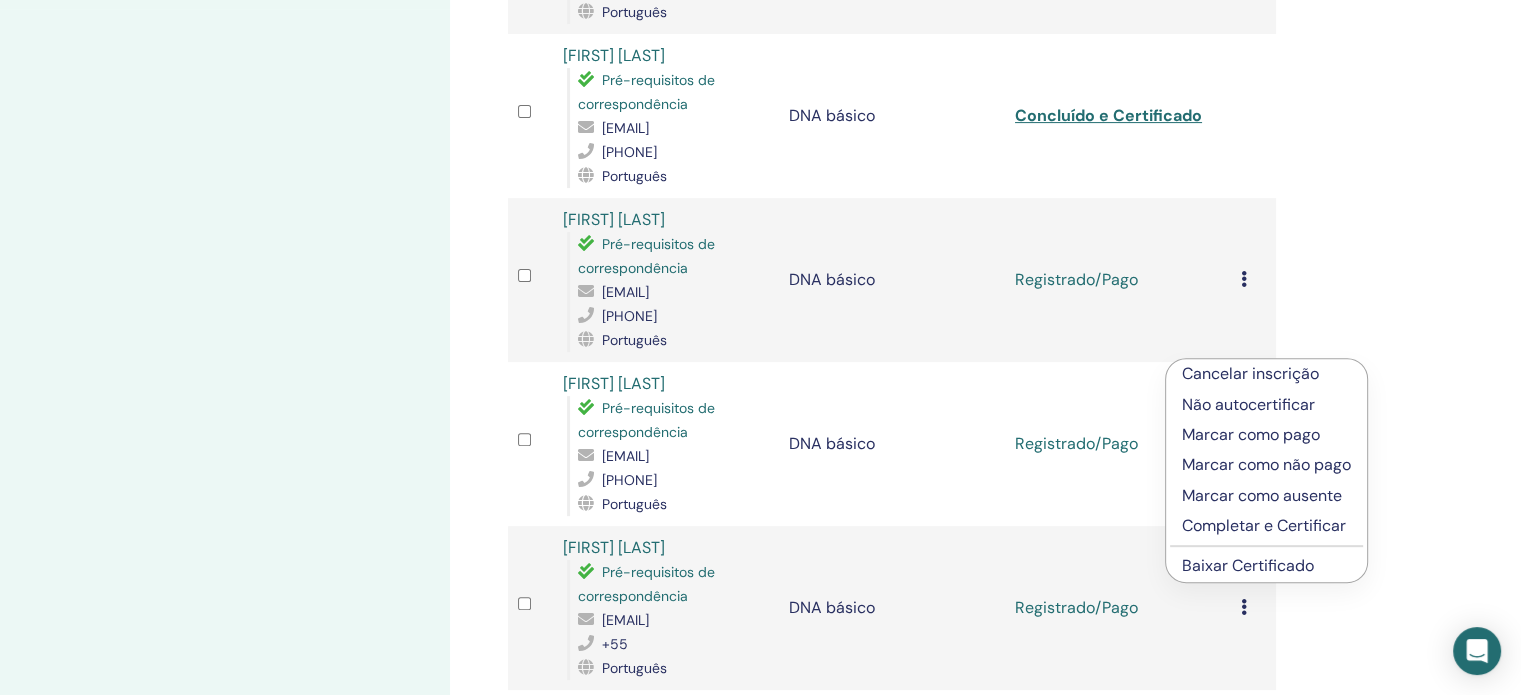 scroll, scrollTop: 623, scrollLeft: 0, axis: vertical 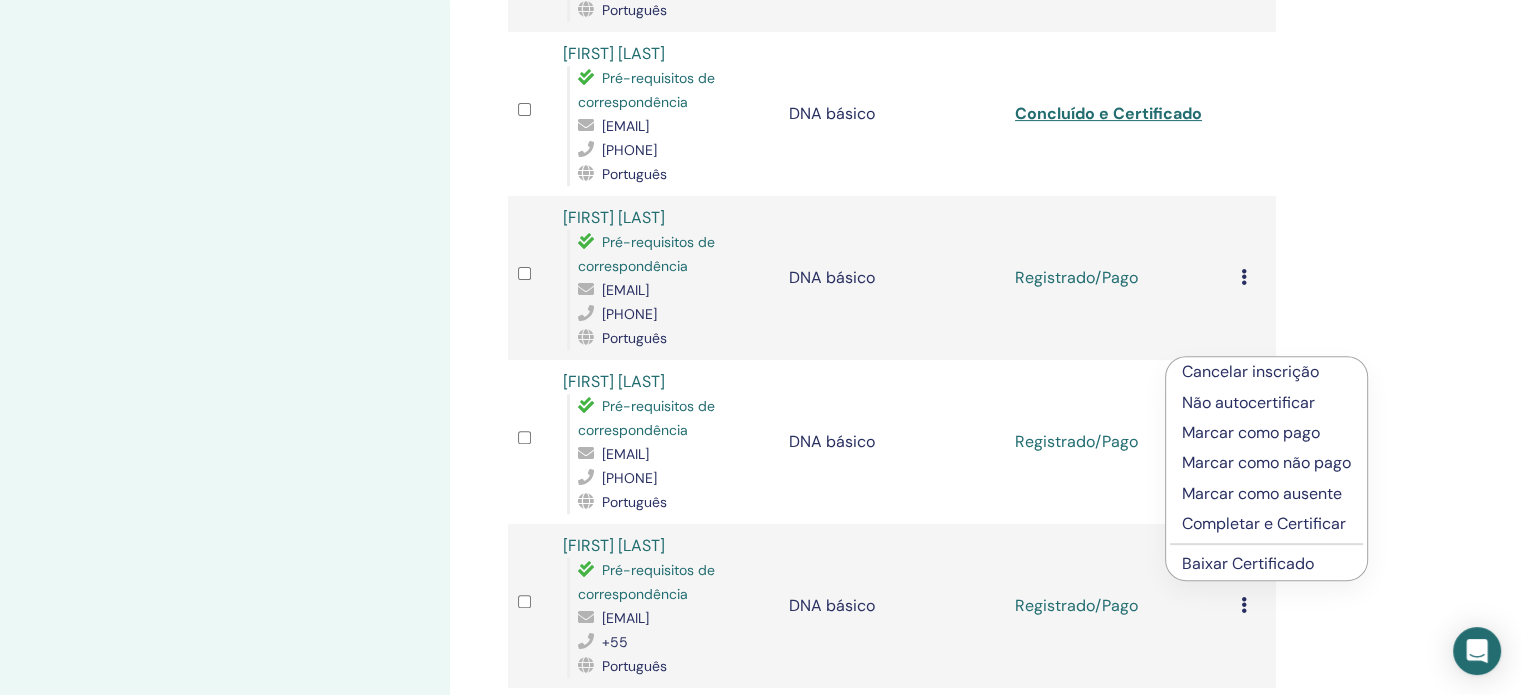 click on "Completar e Certificar" at bounding box center (1264, 523) 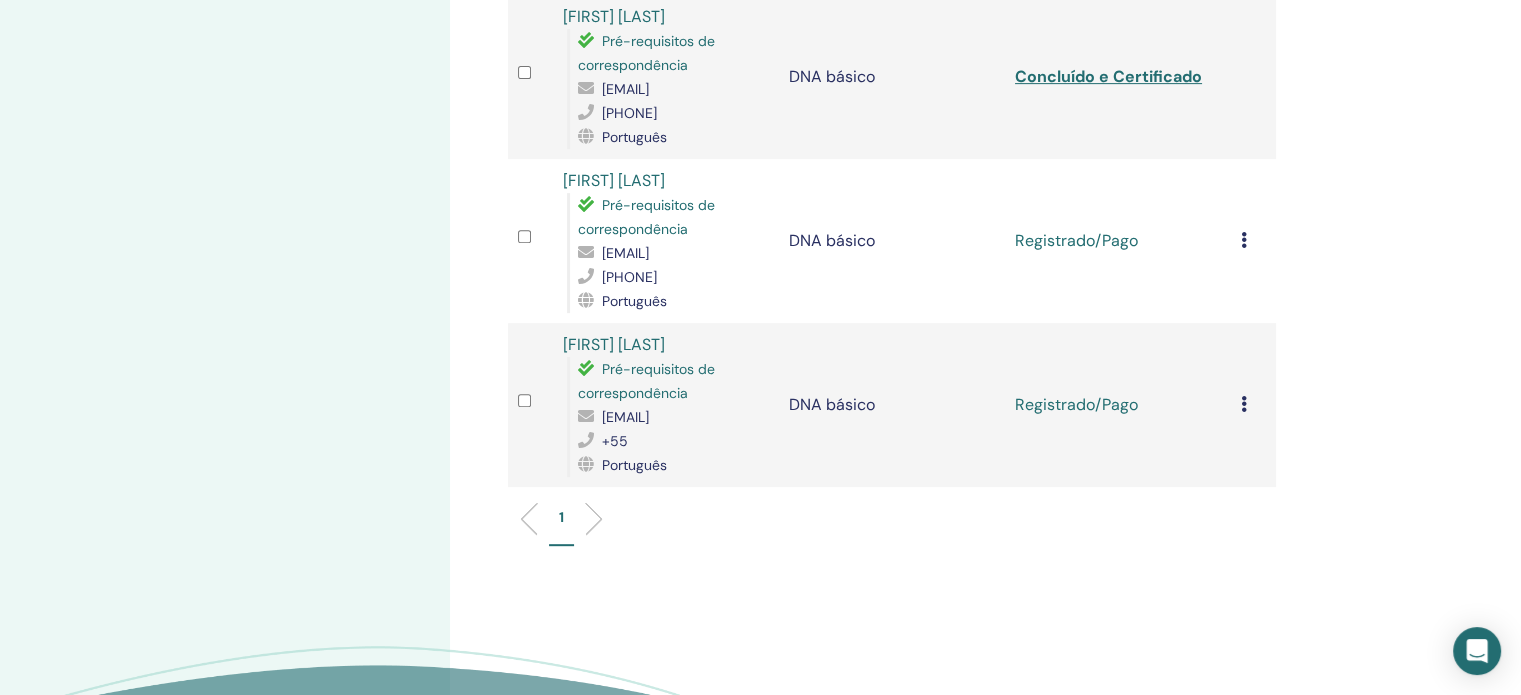 scroll, scrollTop: 835, scrollLeft: 0, axis: vertical 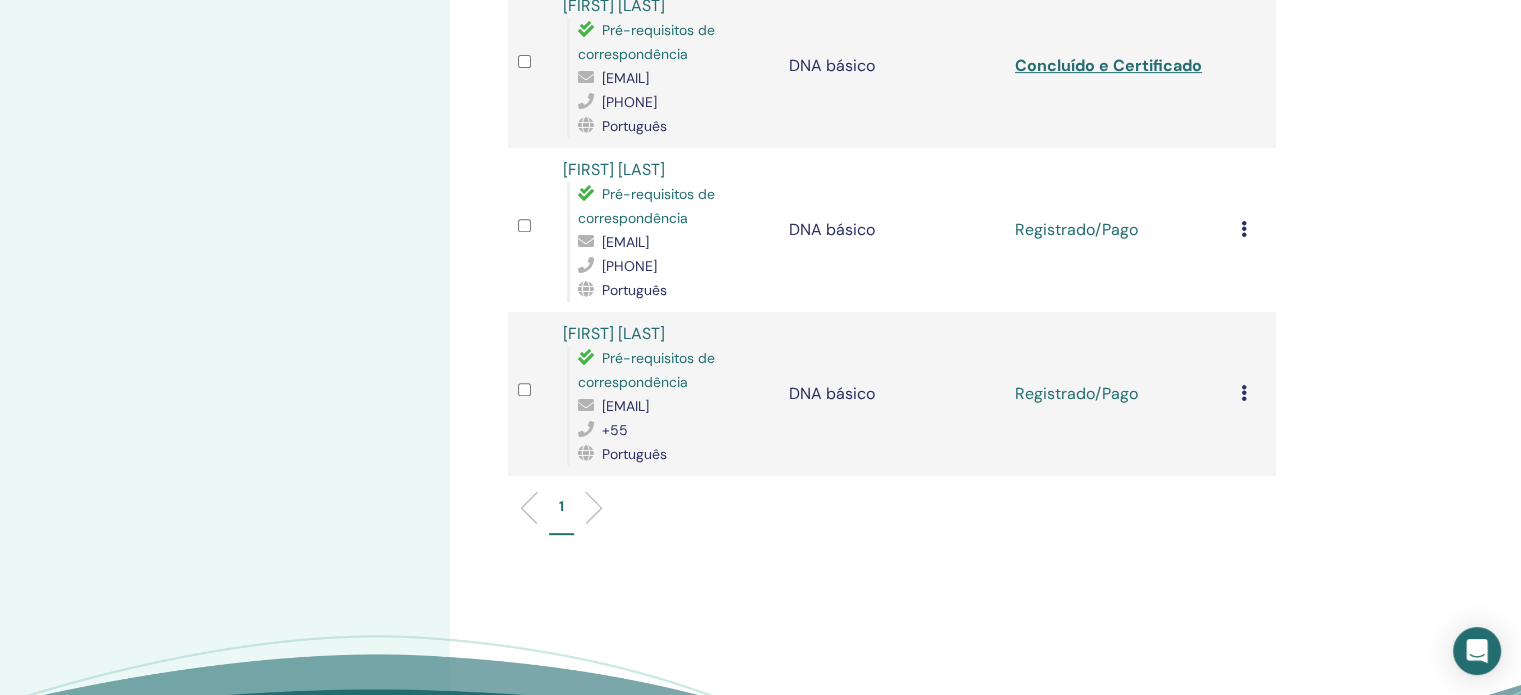 click at bounding box center (1244, 229) 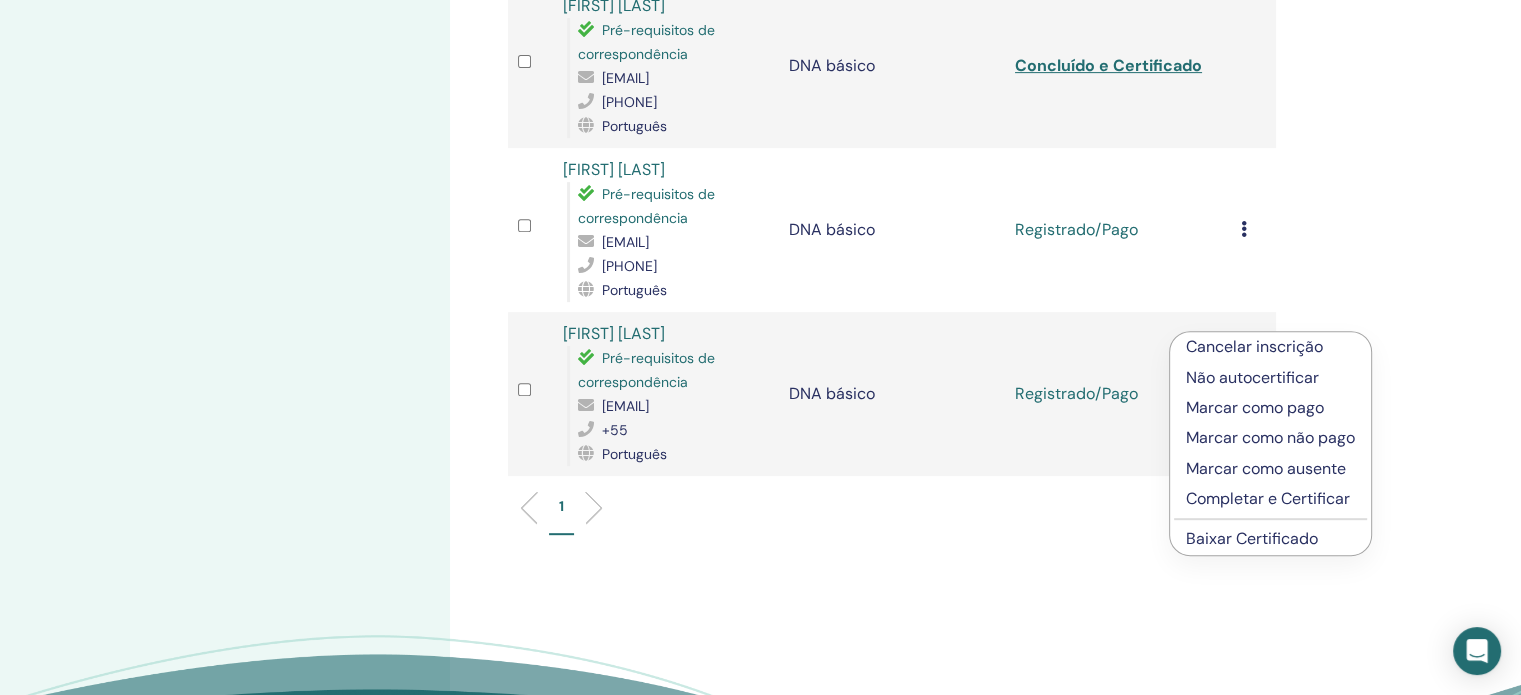 click on "Completar e Certificar" at bounding box center [1268, 498] 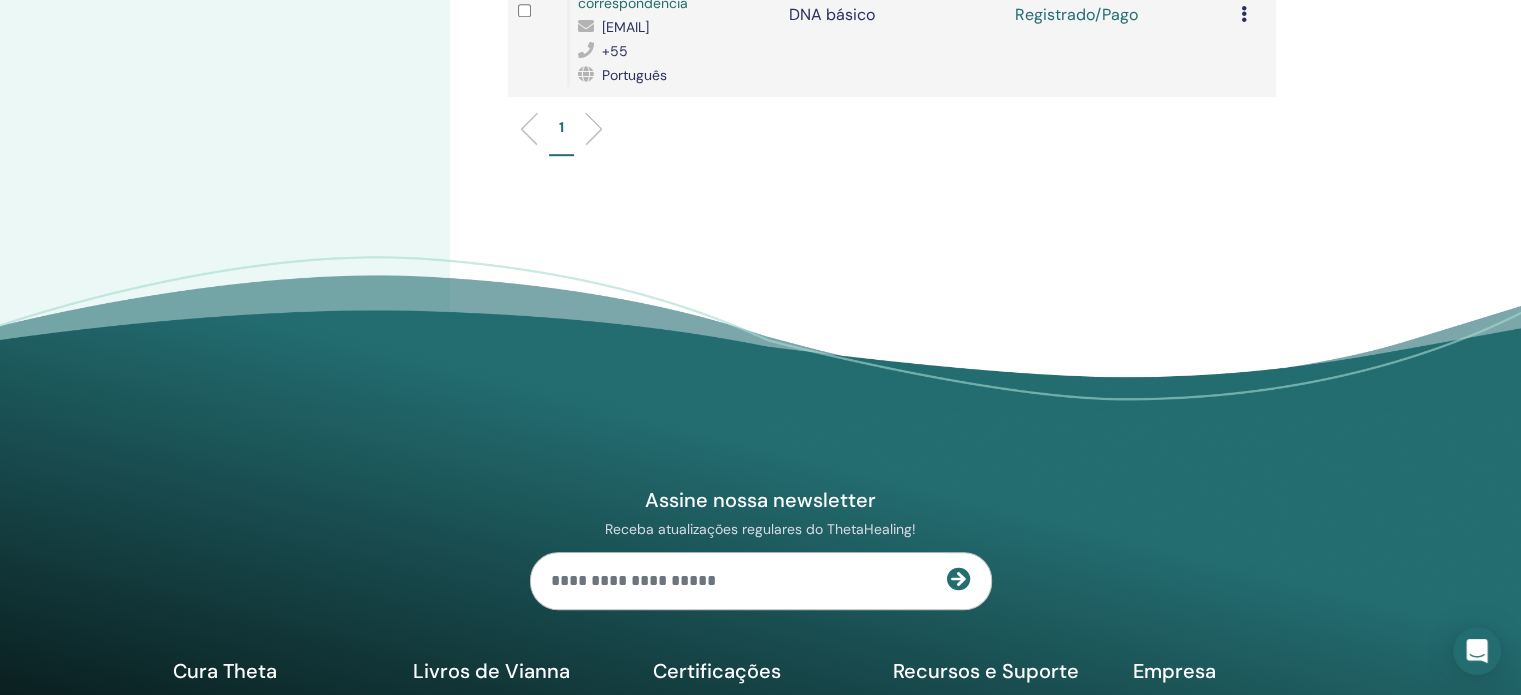 scroll, scrollTop: 1212, scrollLeft: 0, axis: vertical 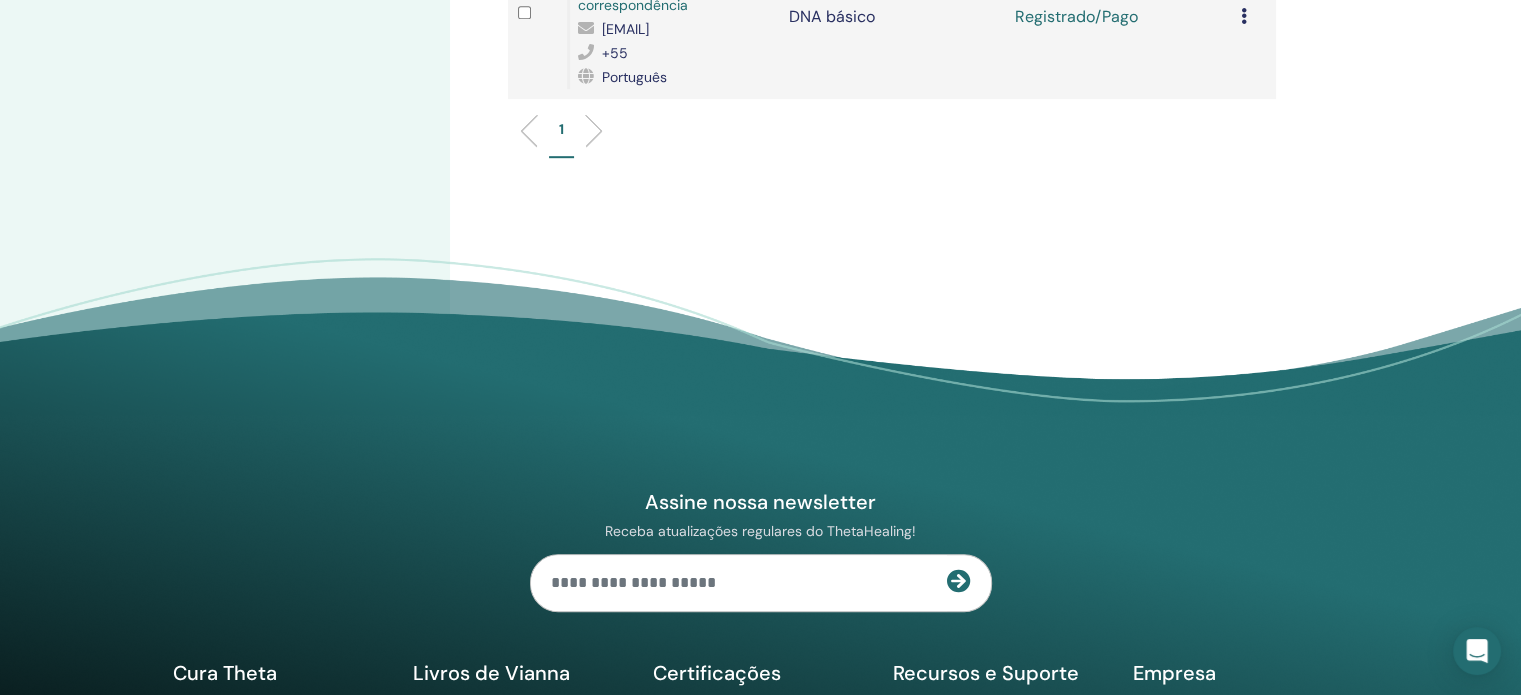 click on "Cancelar inscrição Não autocertificar Marcar como pago Marcar como não pago Marcar como ausente Completar e Certificar Baixar Certificado" at bounding box center (1253, 17) 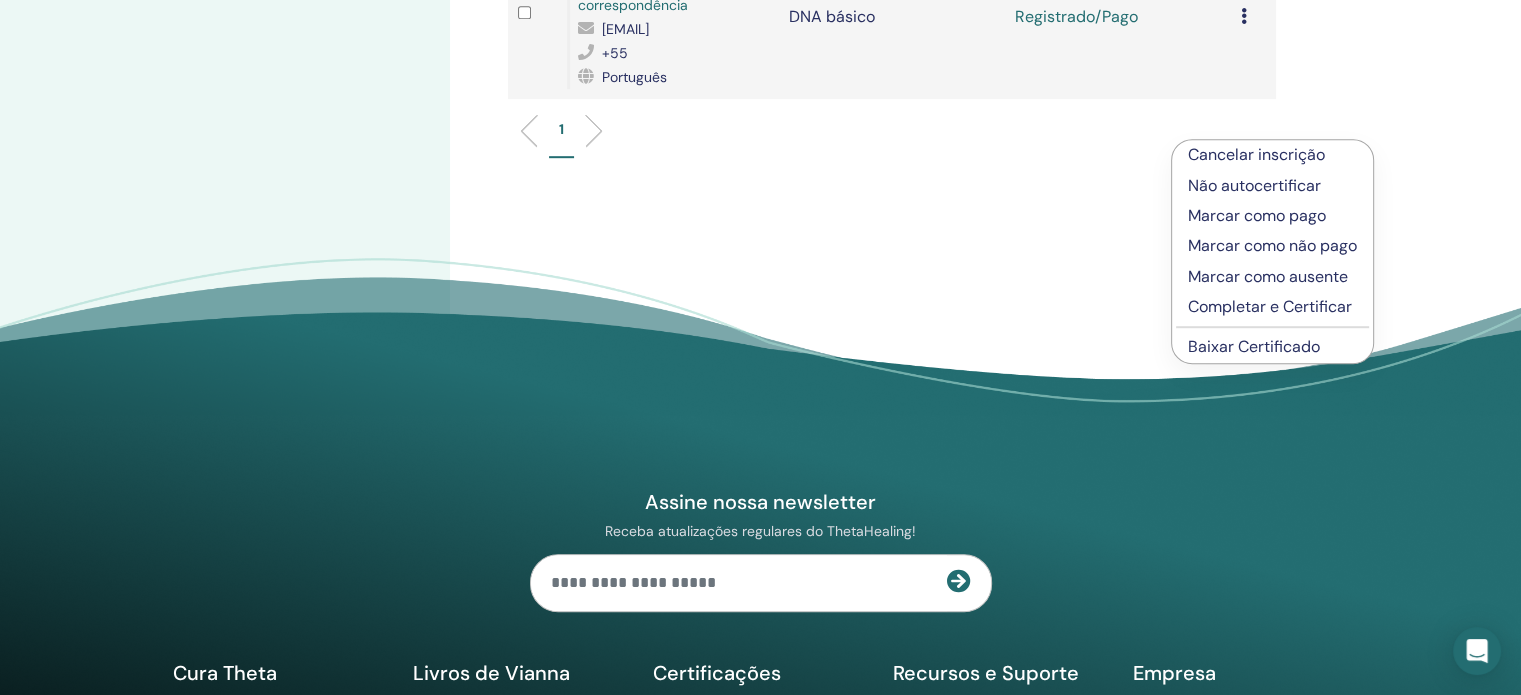 click on "Completar e Certificar" at bounding box center (1270, 306) 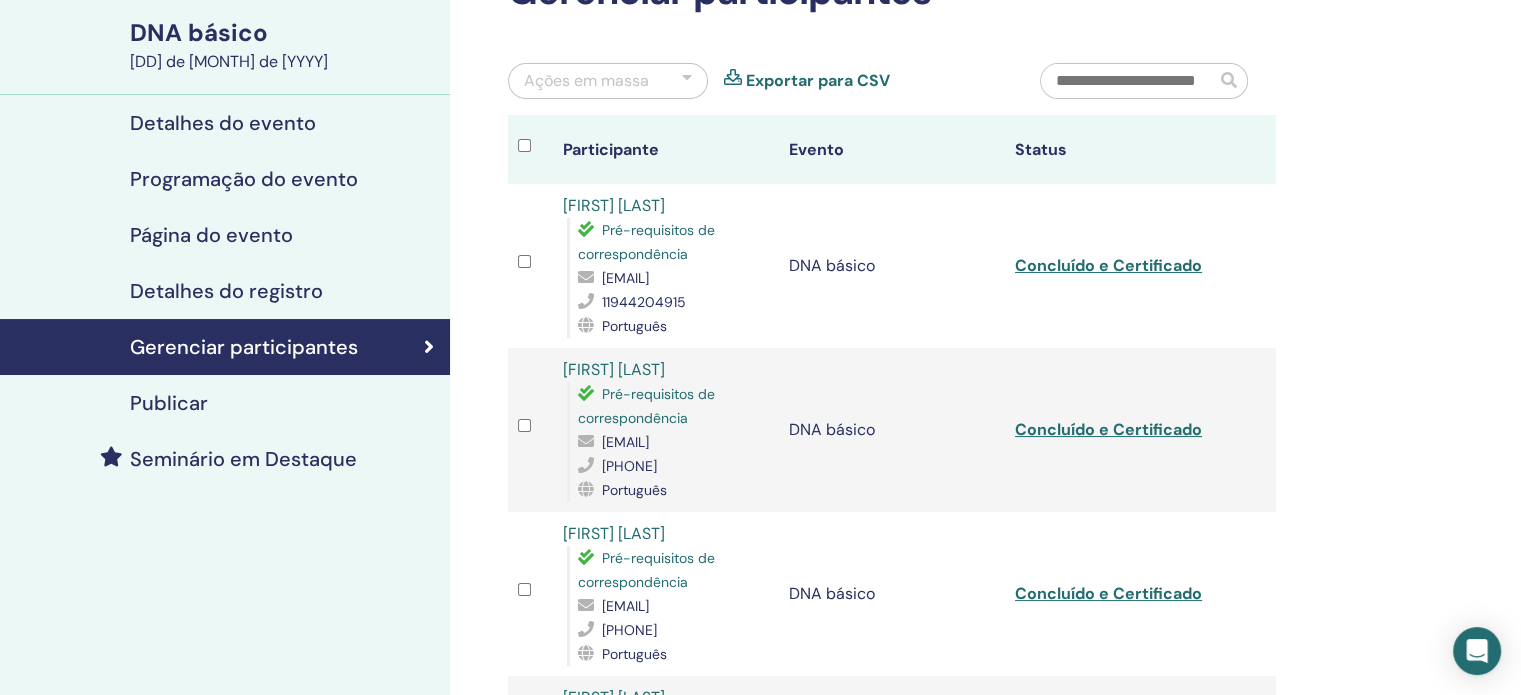 scroll, scrollTop: 0, scrollLeft: 0, axis: both 